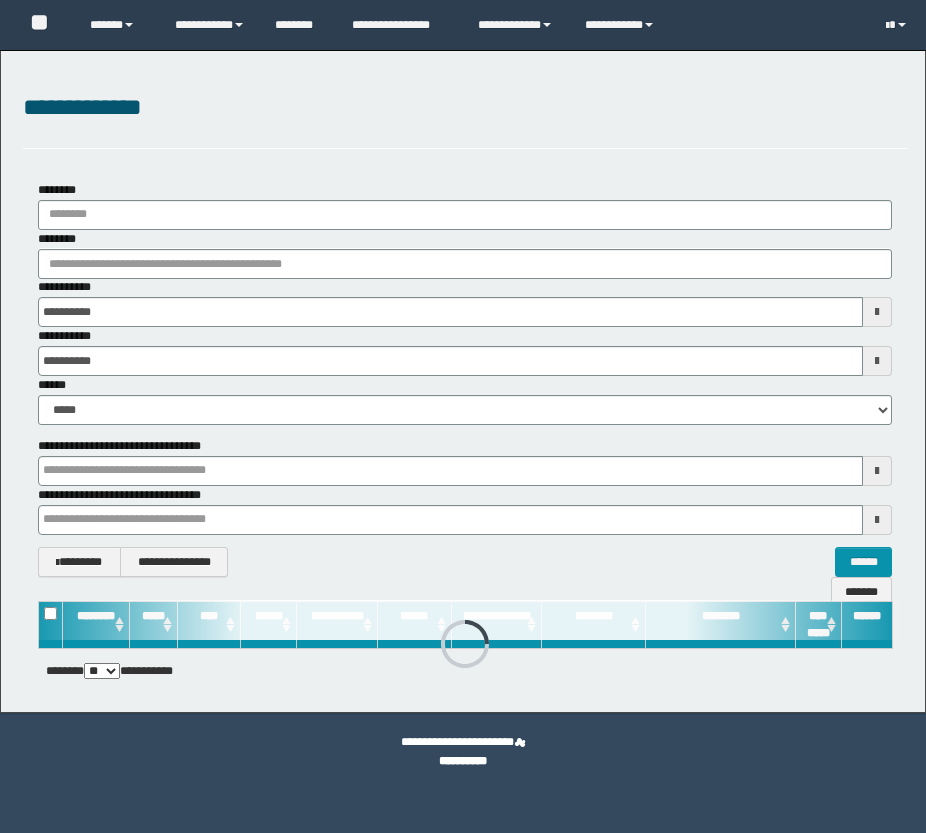 scroll, scrollTop: 0, scrollLeft: 0, axis: both 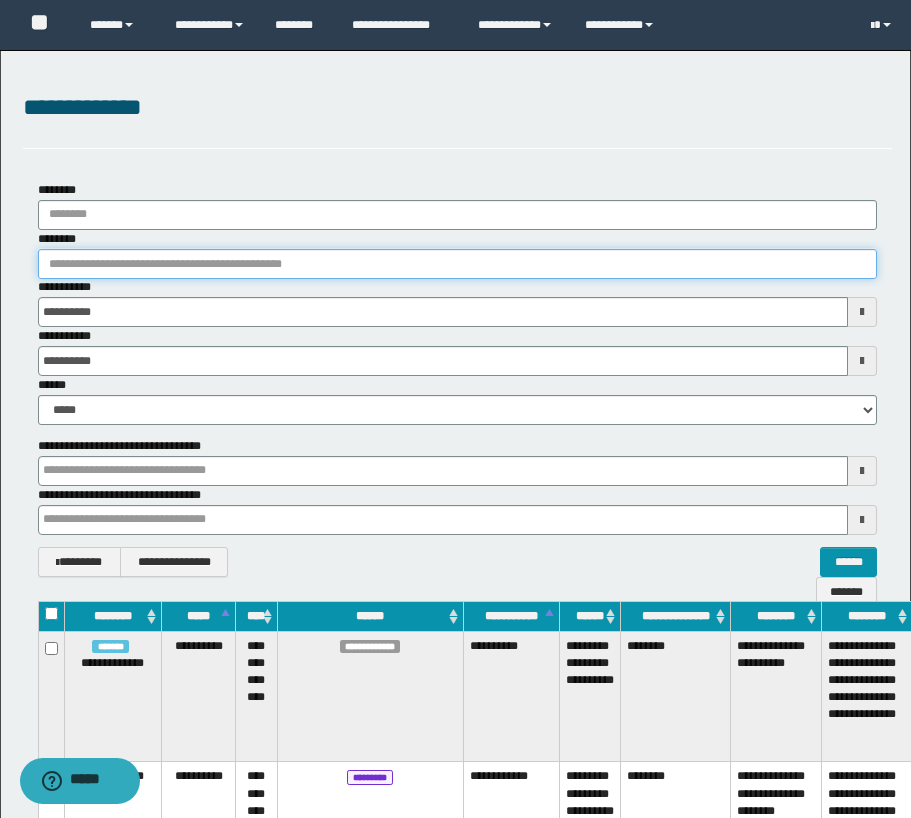 drag, startPoint x: 53, startPoint y: 265, endPoint x: 67, endPoint y: 268, distance: 14.3178215 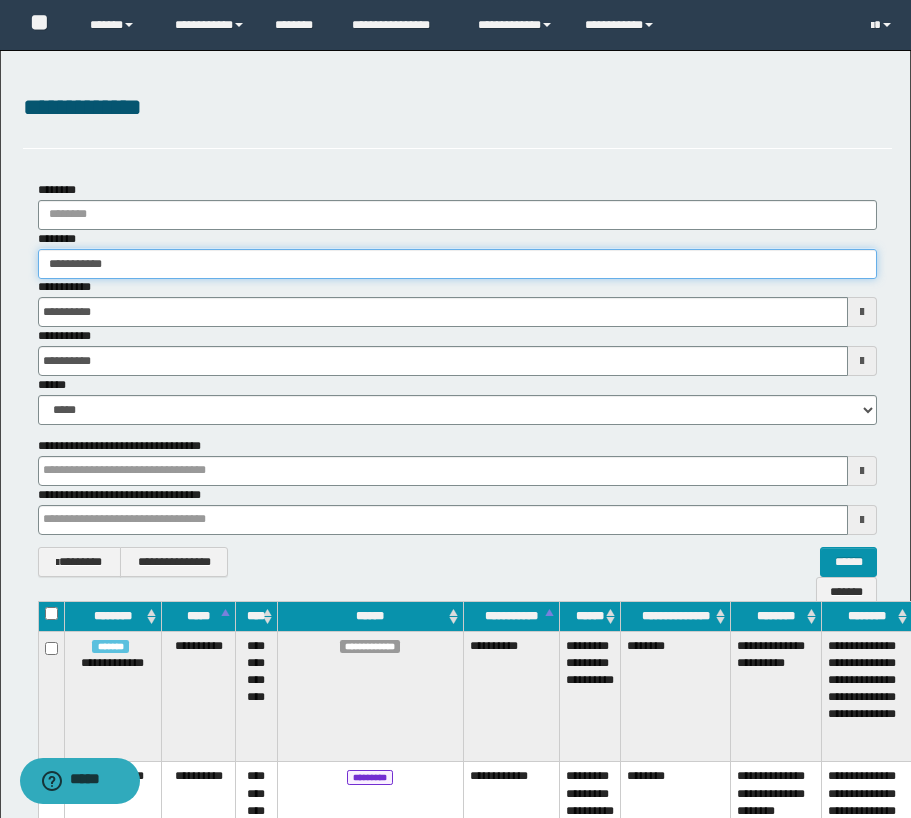 type on "**********" 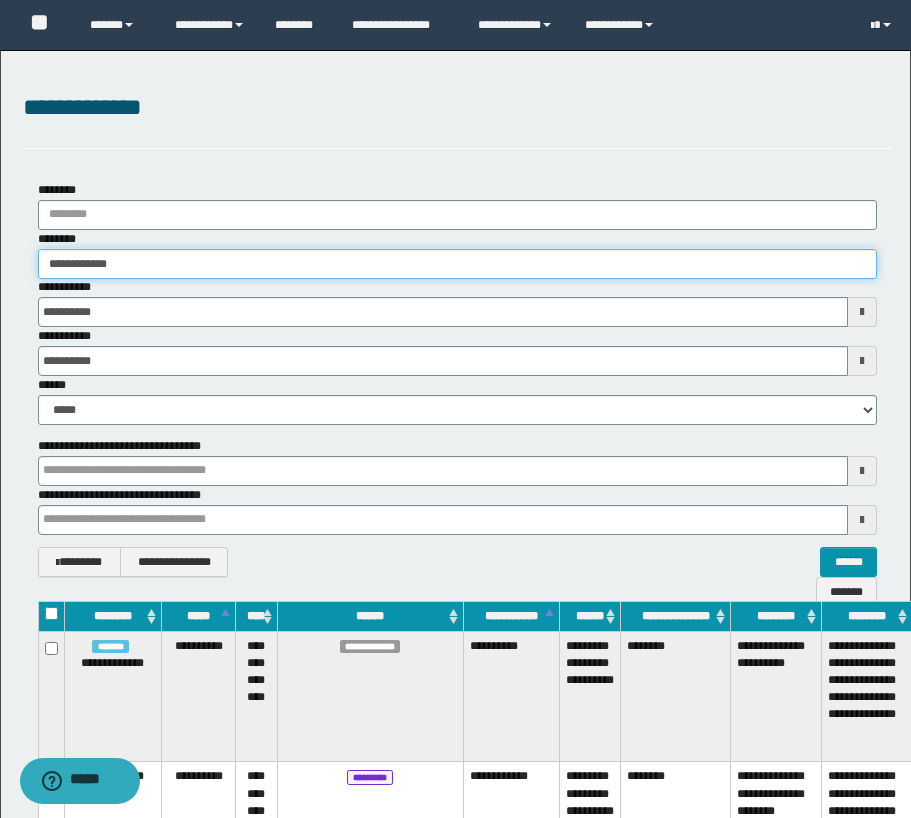 type on "**********" 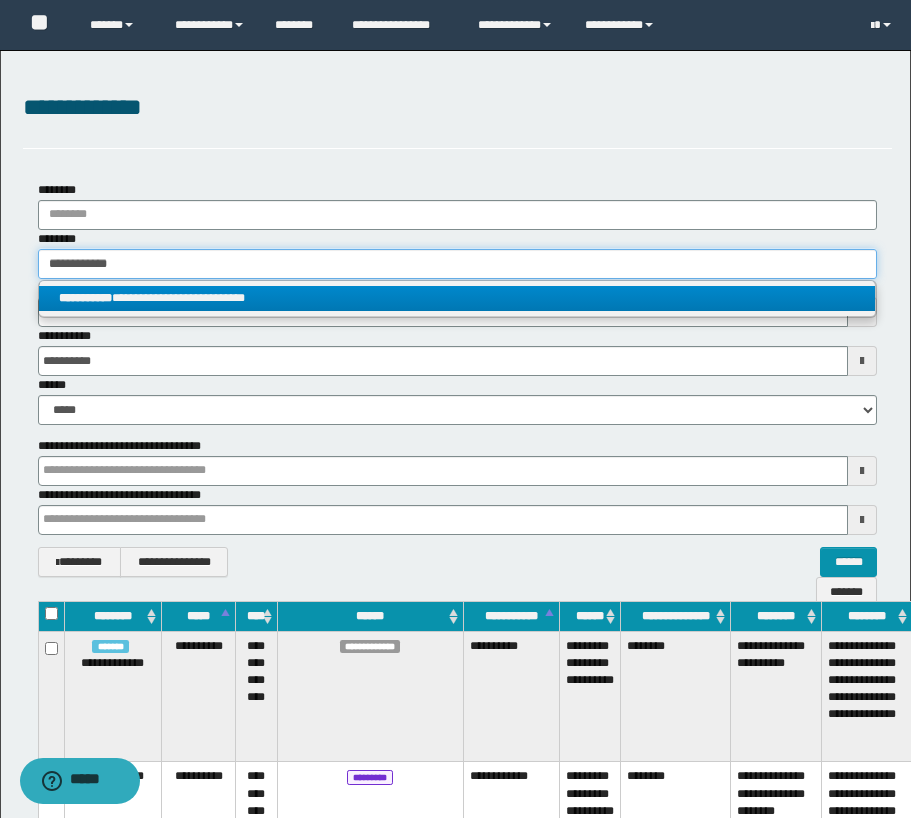 type on "**********" 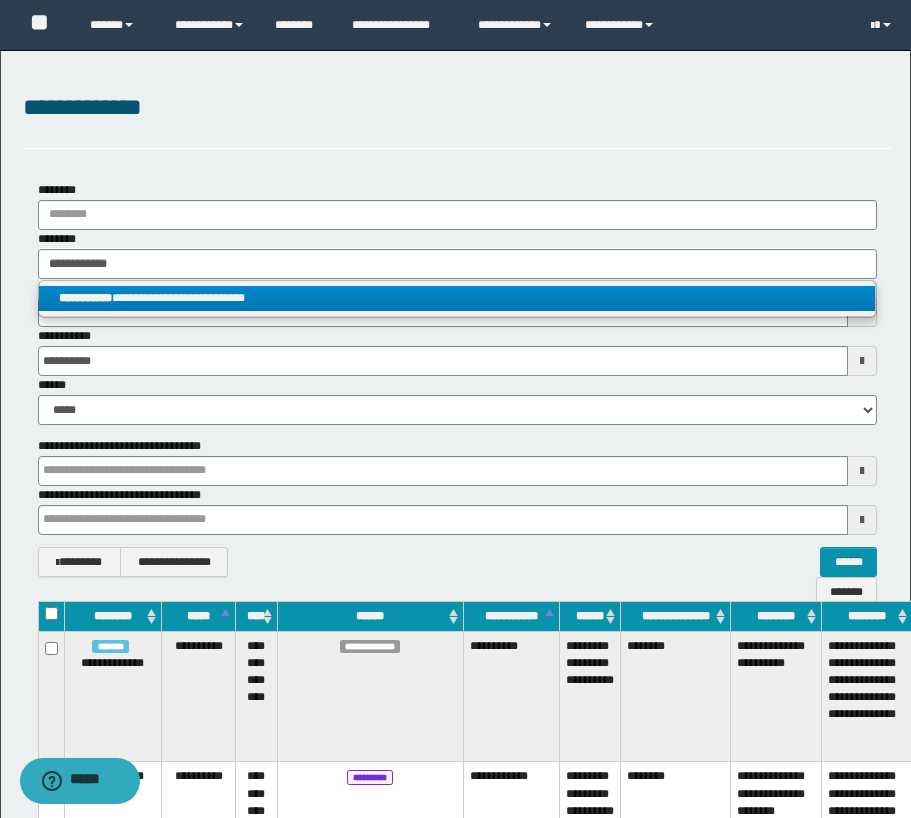 click on "**********" at bounding box center (457, 298) 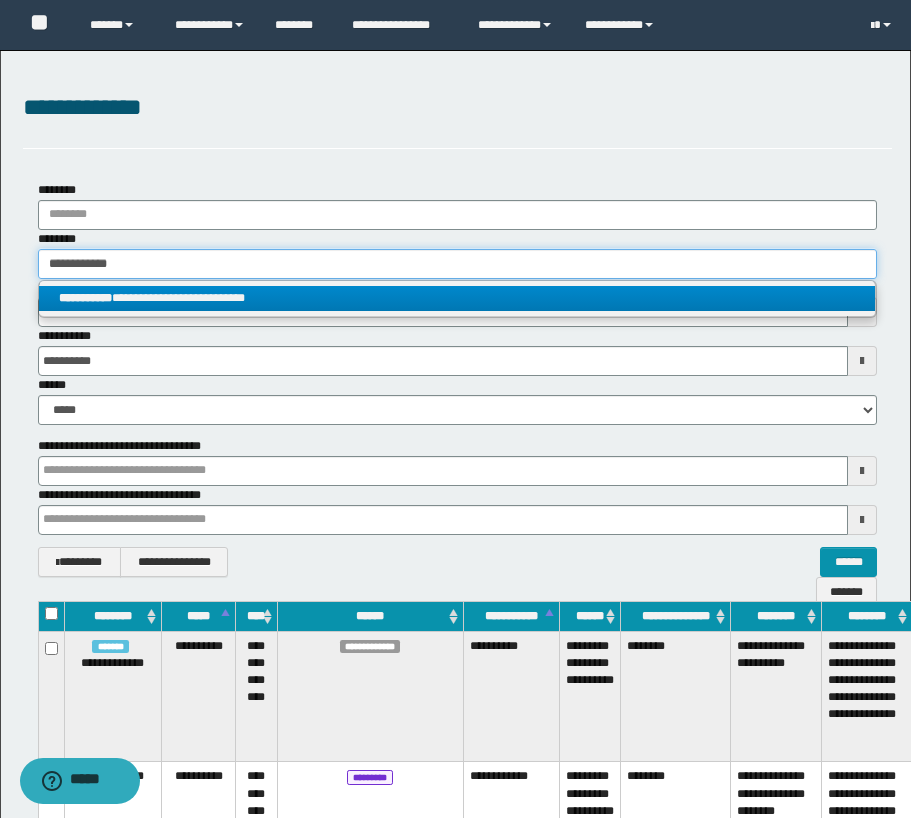 type 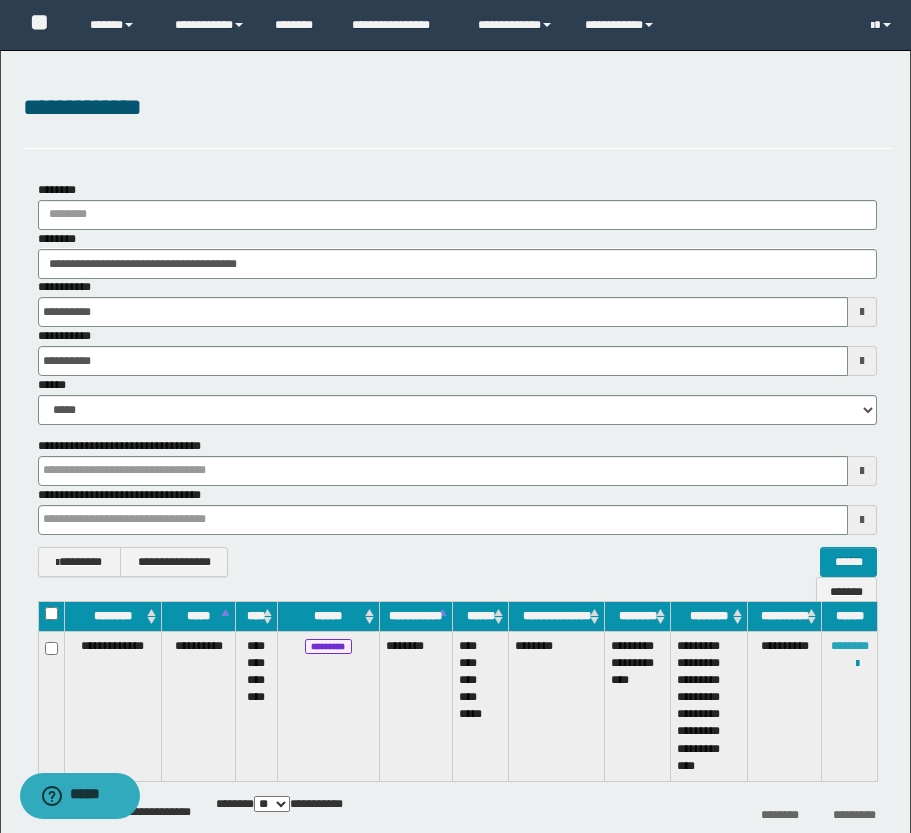 click on "********" at bounding box center [850, 646] 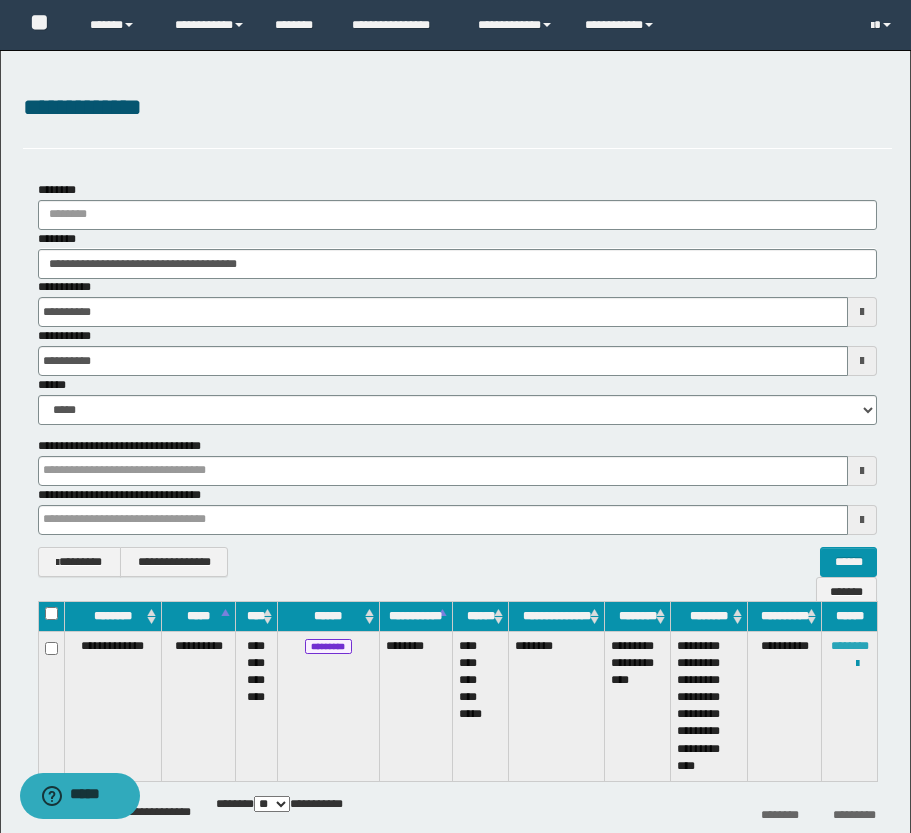 click on "********" at bounding box center (850, 646) 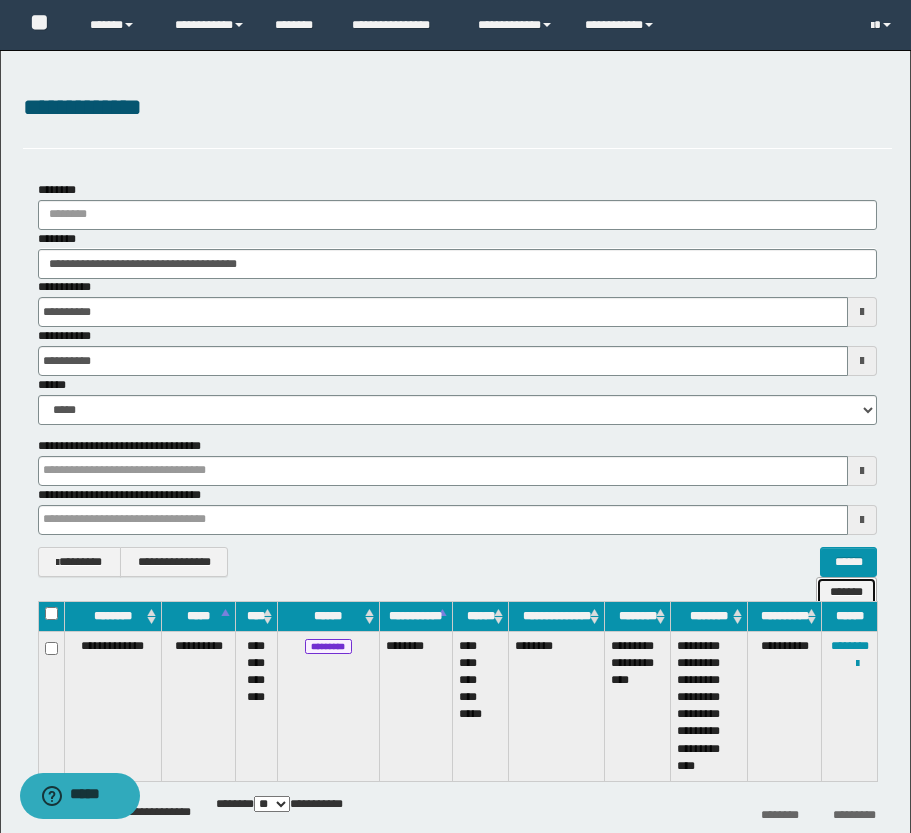 click on "*******" at bounding box center [846, 592] 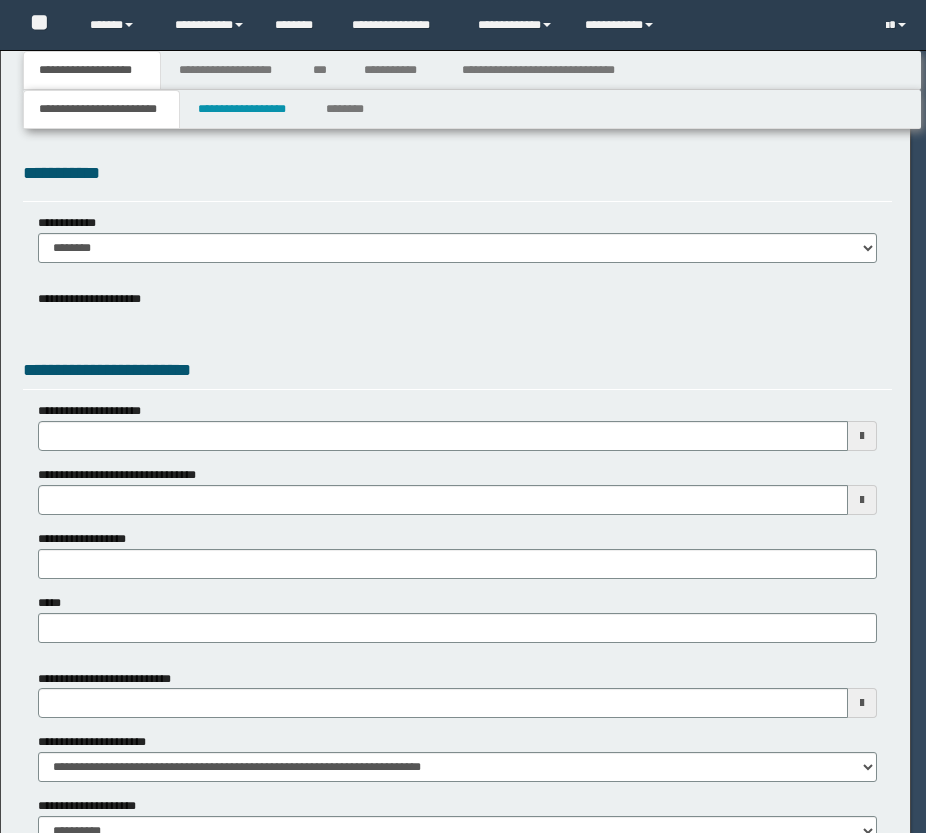 scroll, scrollTop: 0, scrollLeft: 0, axis: both 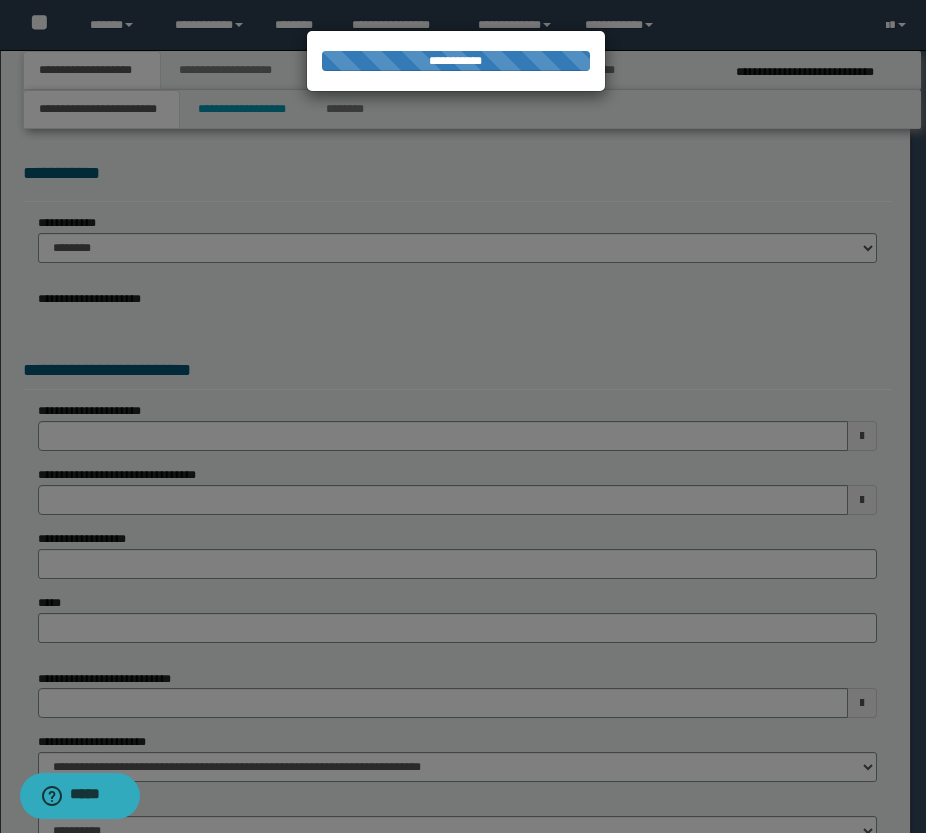 select on "*" 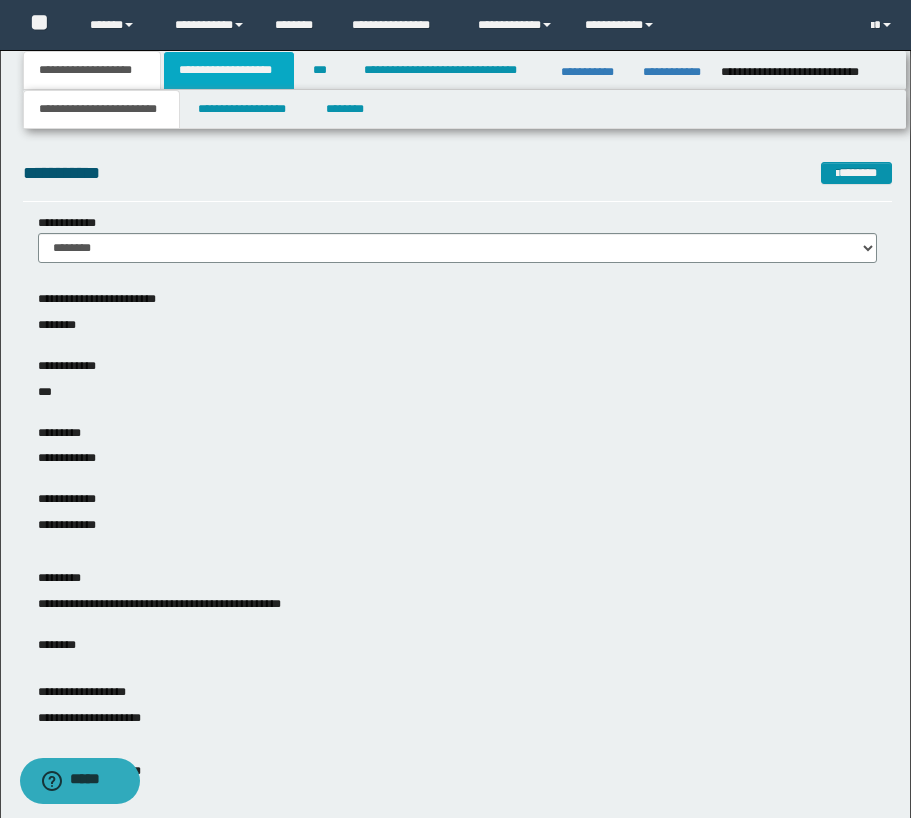 click on "**********" at bounding box center [229, 70] 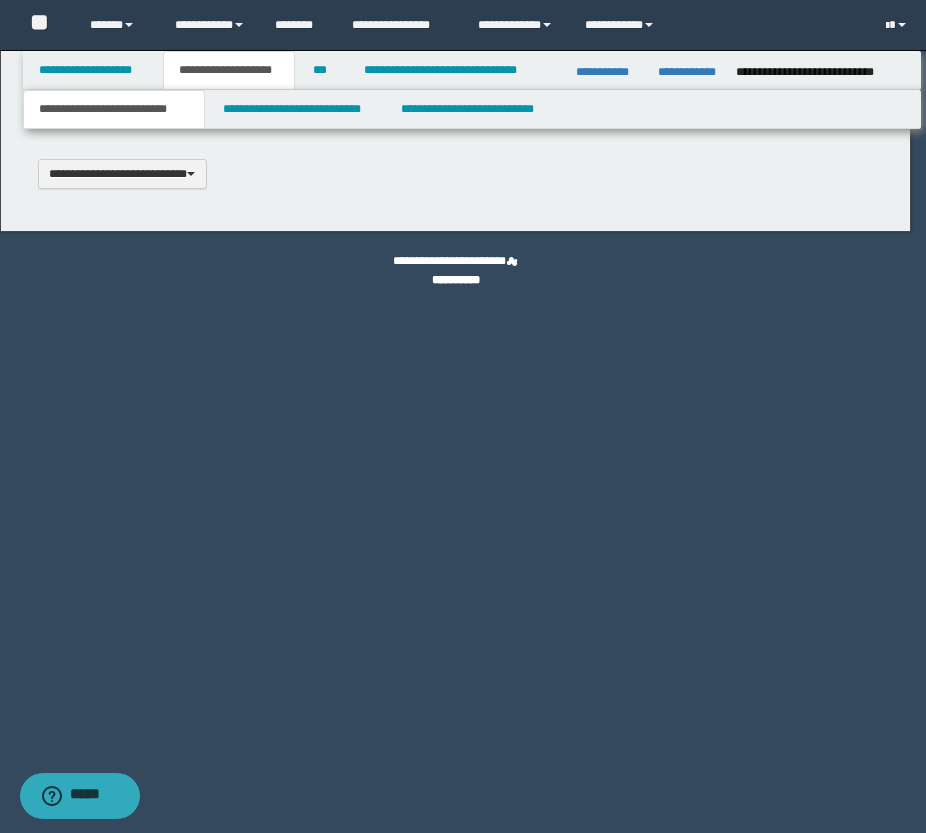 type 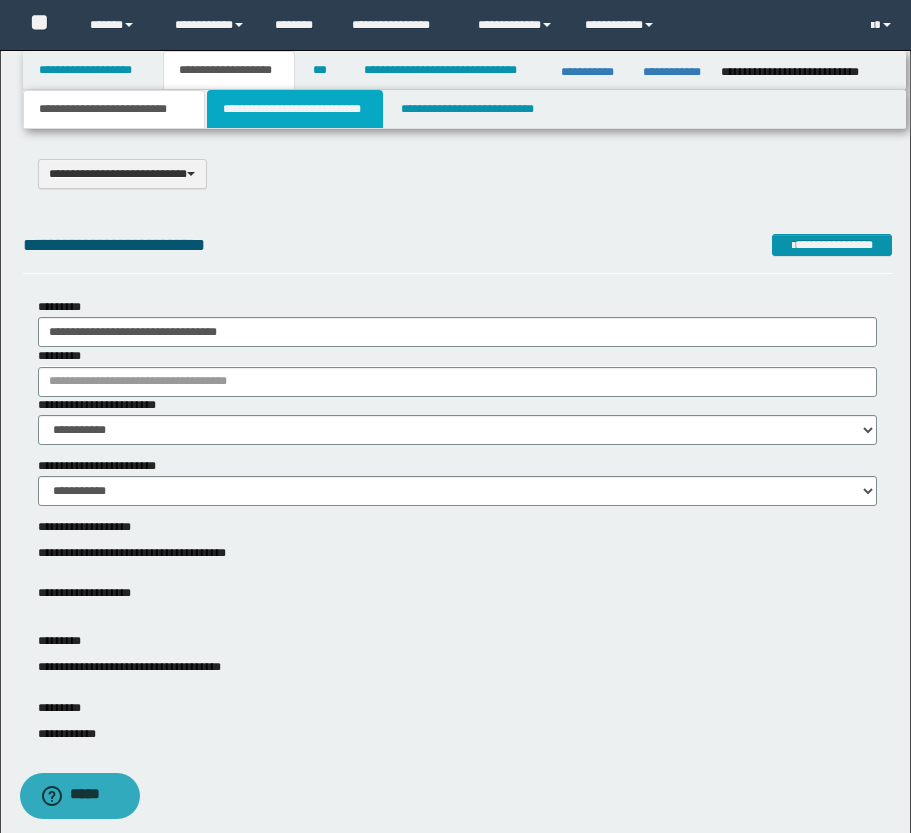 click on "**********" at bounding box center [295, 109] 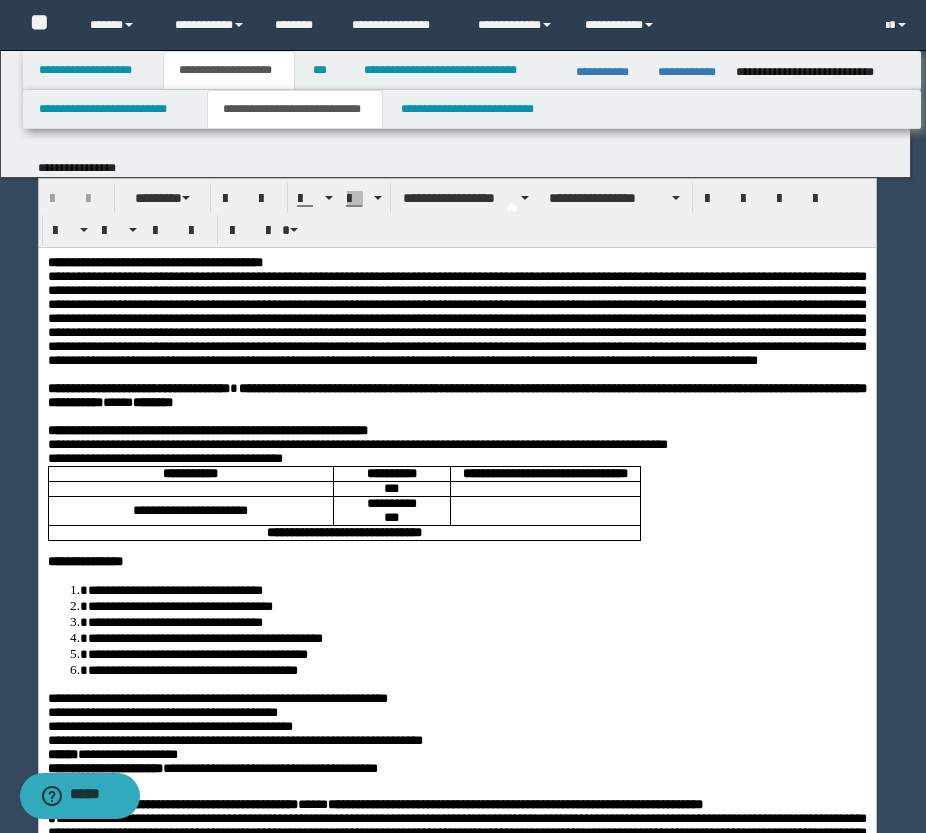 scroll, scrollTop: 0, scrollLeft: 0, axis: both 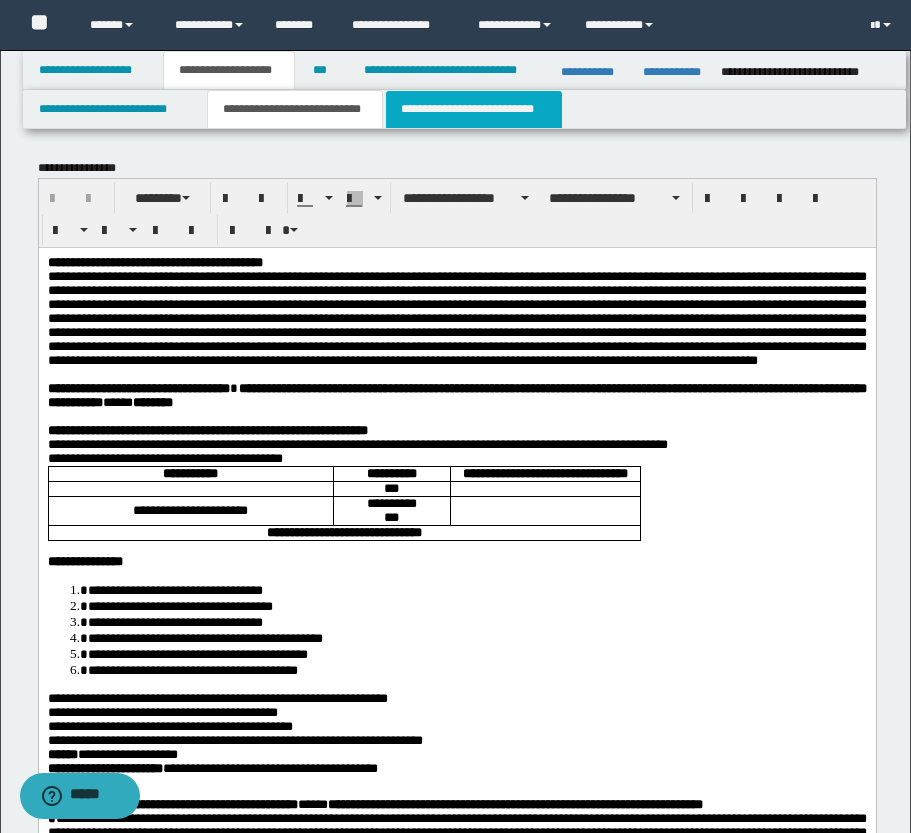 click on "**********" at bounding box center (474, 109) 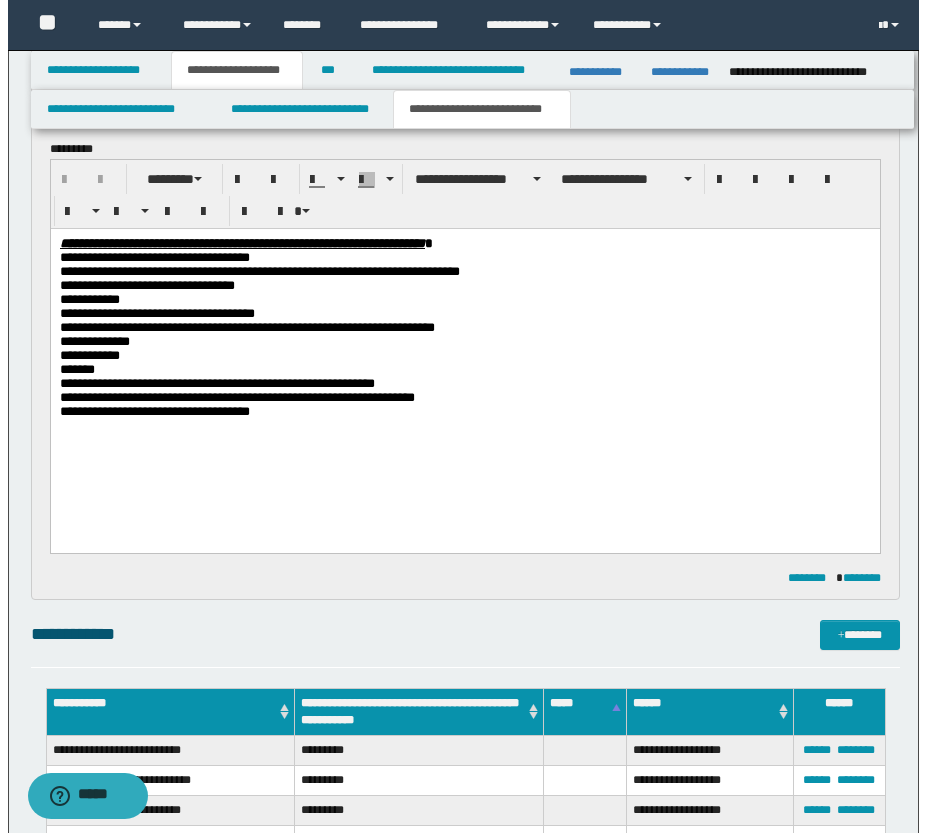 scroll, scrollTop: 700, scrollLeft: 0, axis: vertical 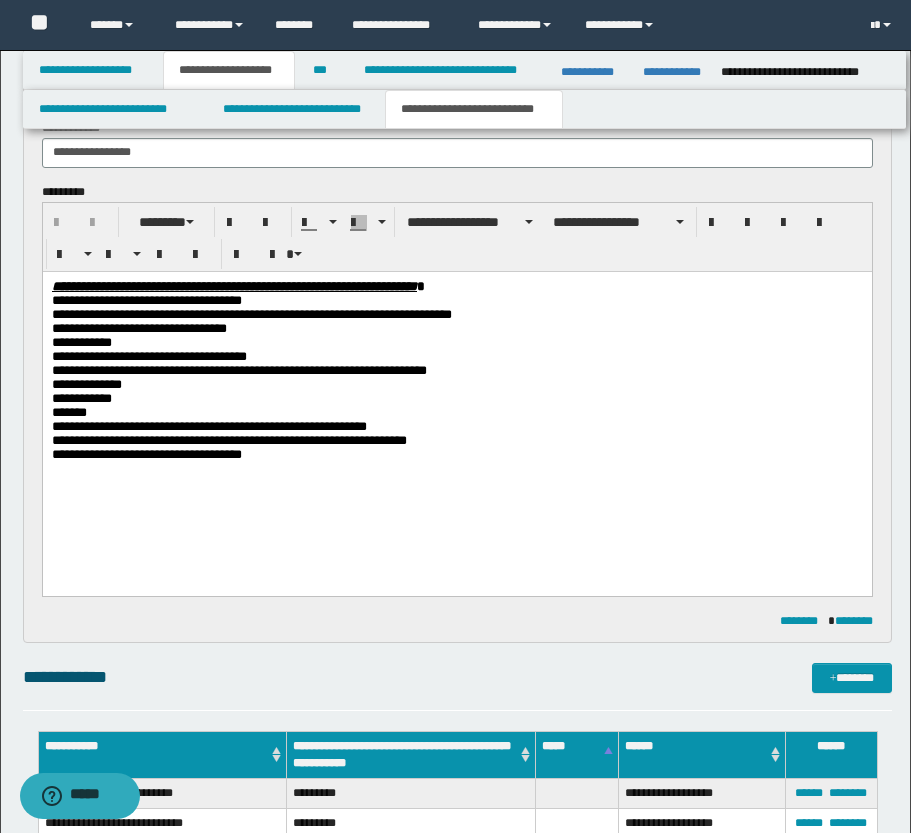 click on "**********" at bounding box center (674, 72) 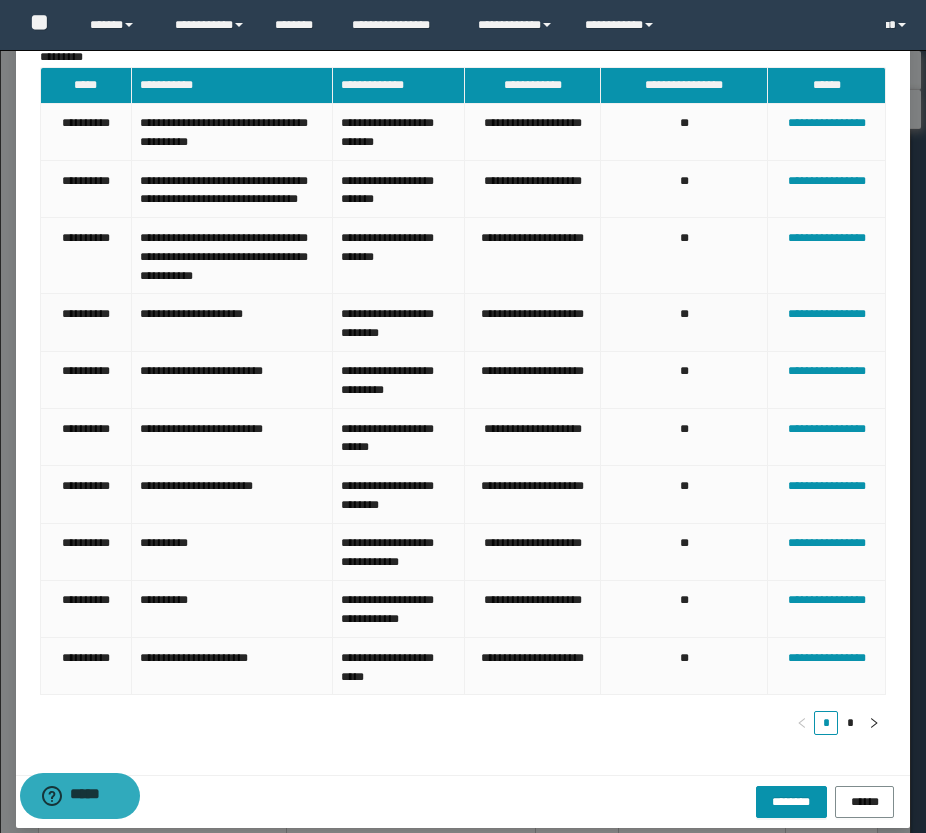 scroll, scrollTop: 150, scrollLeft: 0, axis: vertical 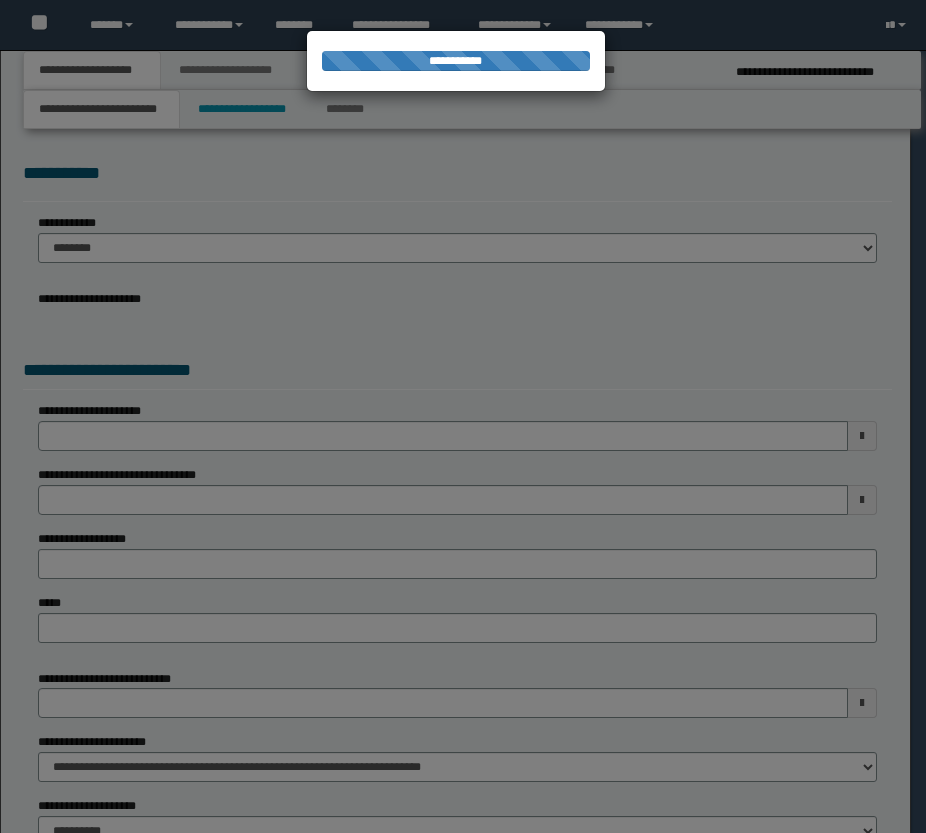 select on "*" 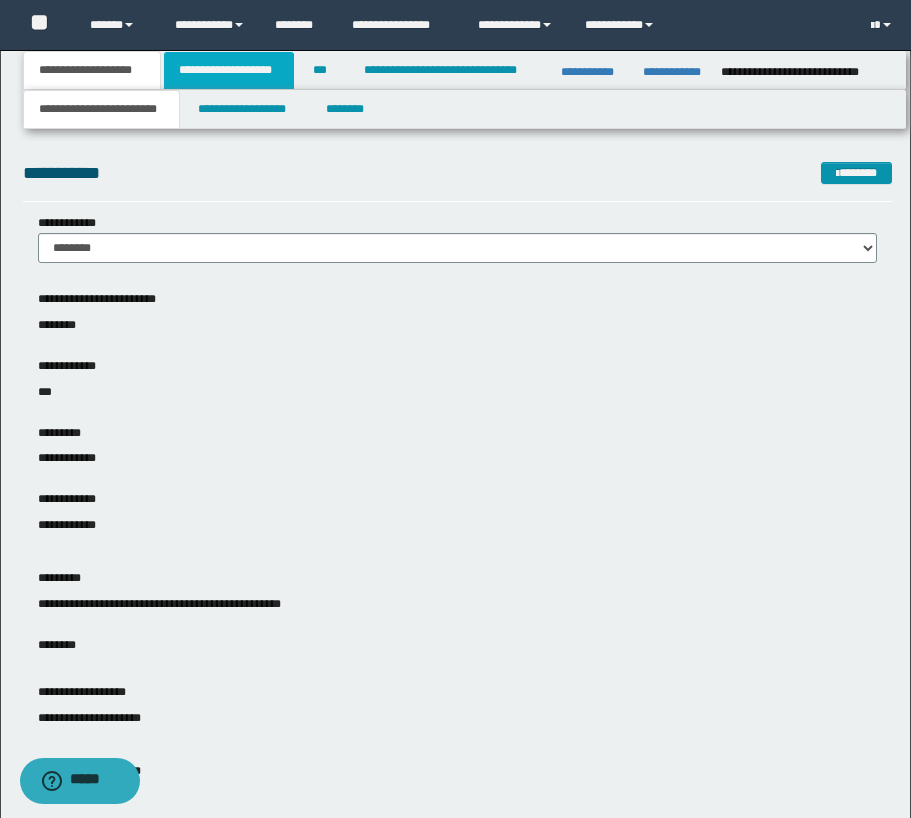 click on "**********" at bounding box center [229, 70] 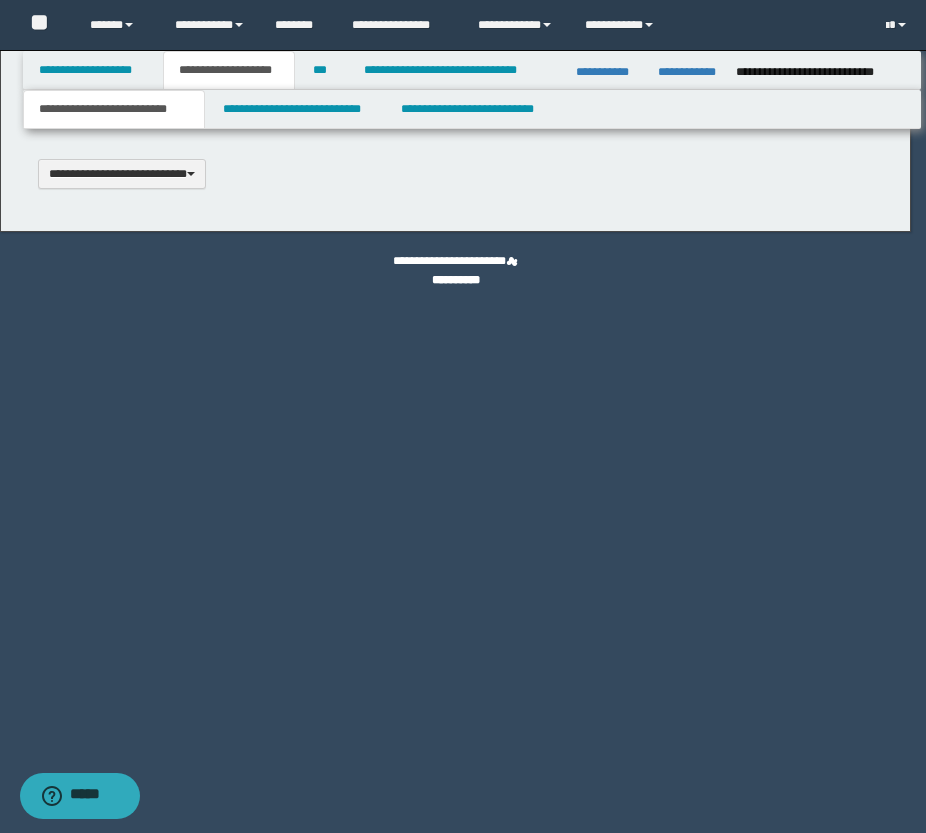 type 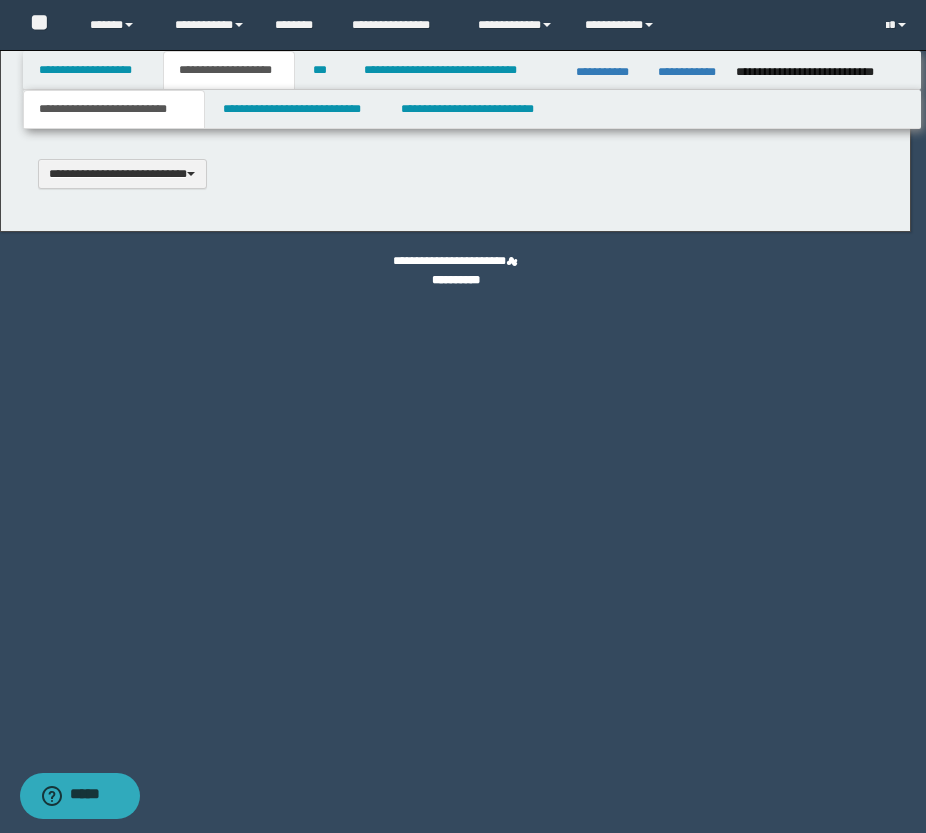 scroll, scrollTop: 0, scrollLeft: 0, axis: both 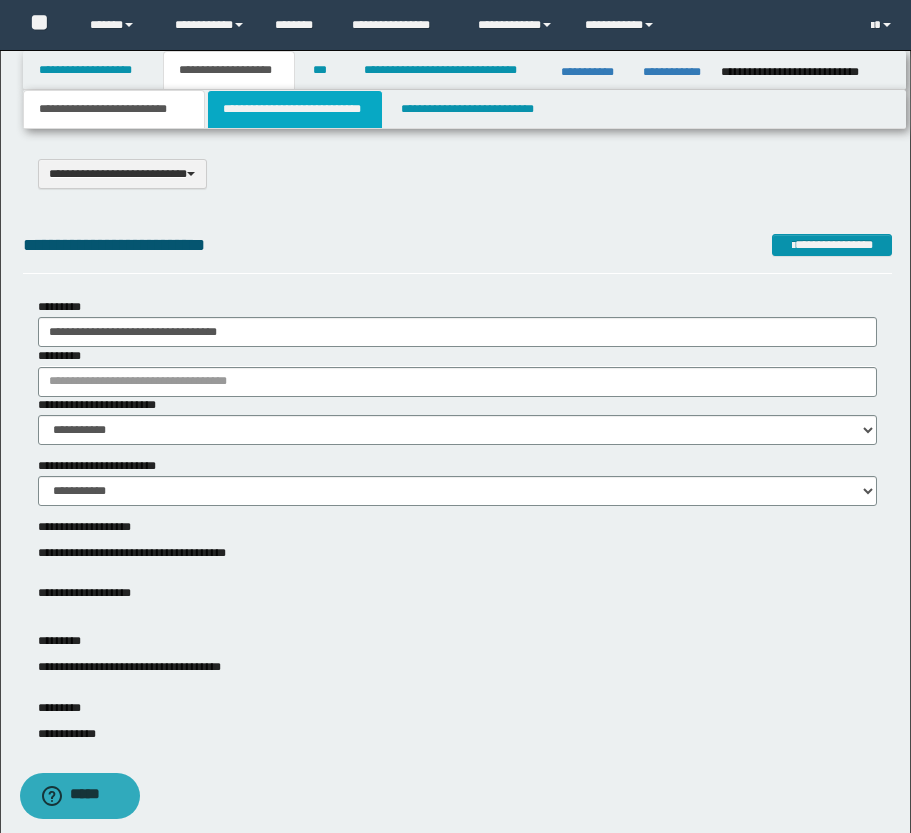 click on "**********" at bounding box center [295, 109] 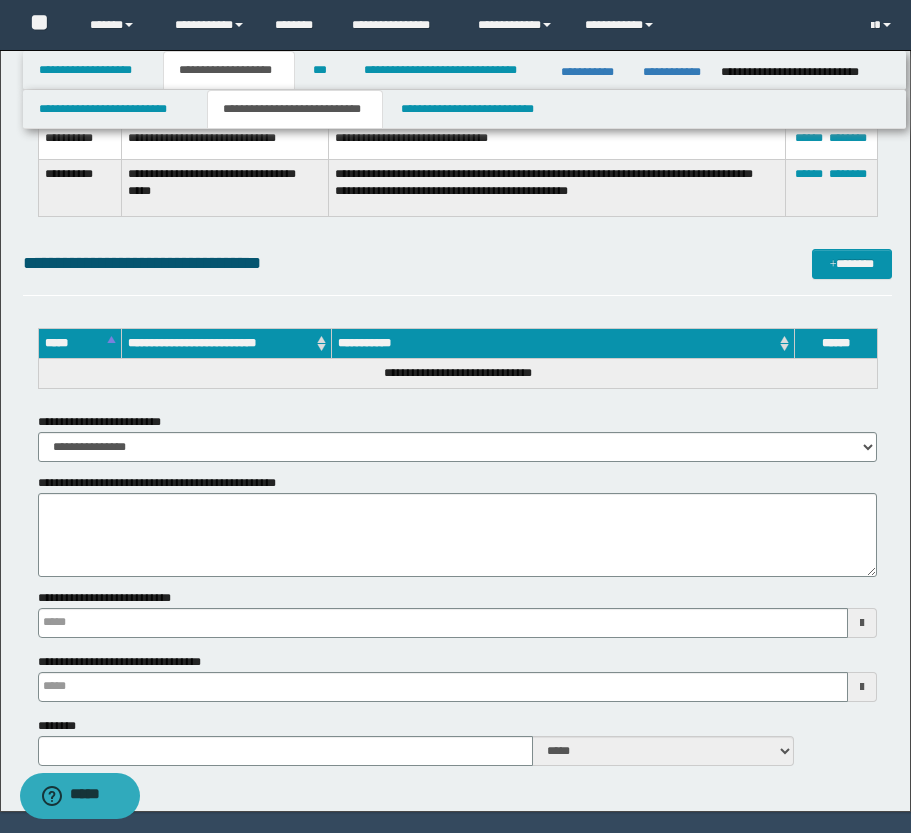 scroll, scrollTop: 4000, scrollLeft: 0, axis: vertical 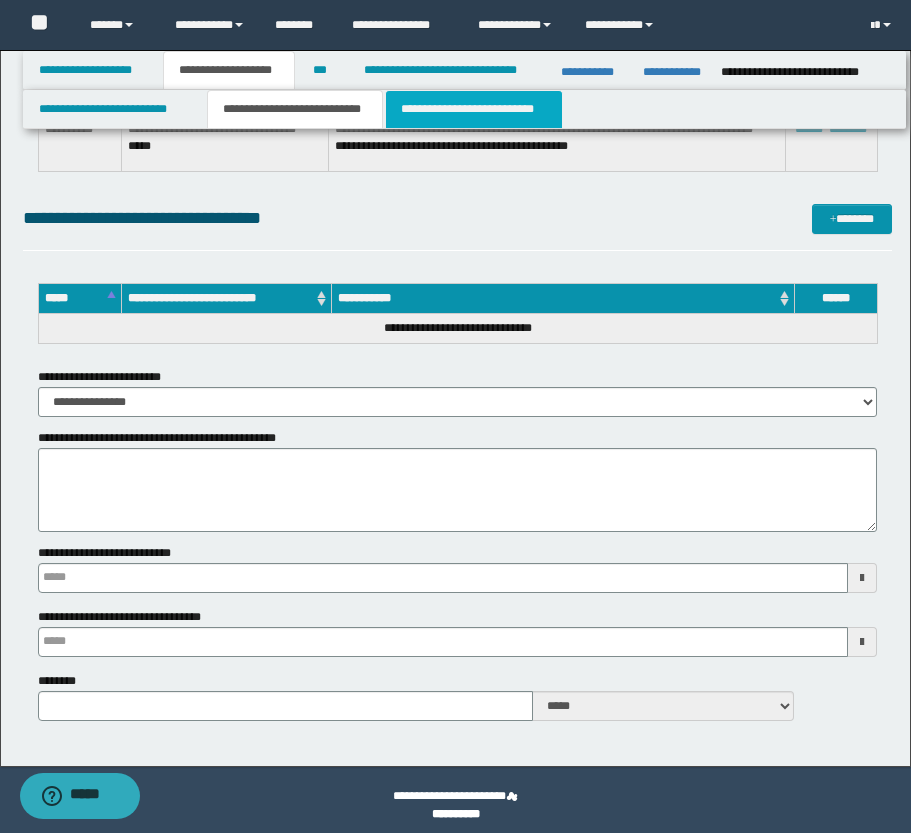 click on "**********" at bounding box center [474, 109] 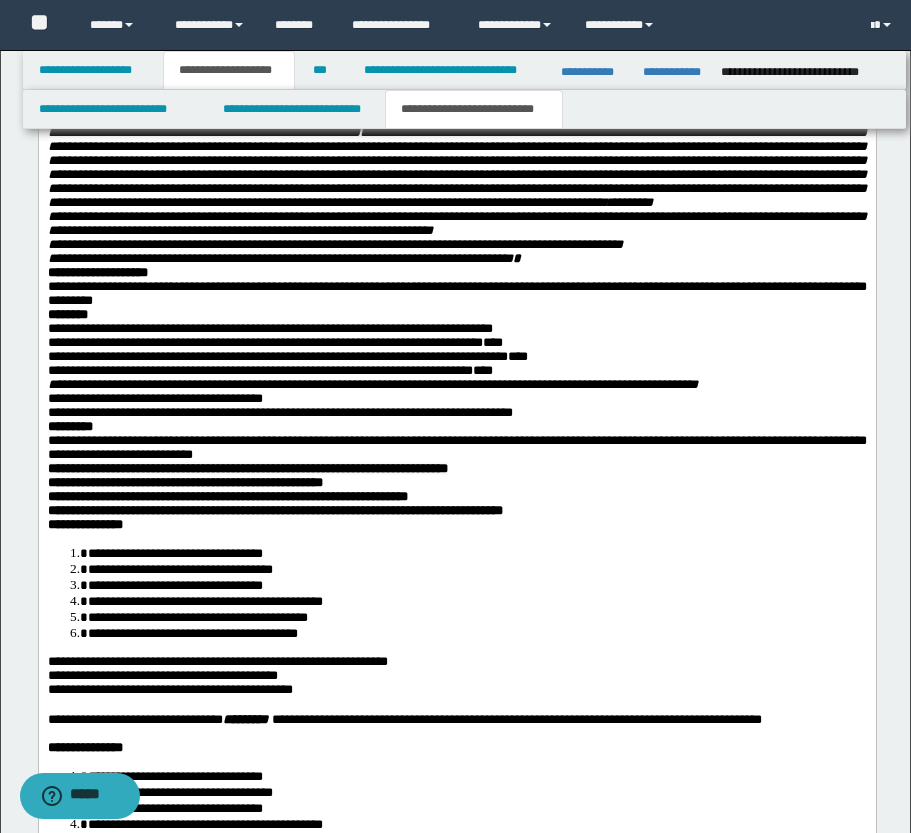 scroll, scrollTop: 2800, scrollLeft: 0, axis: vertical 